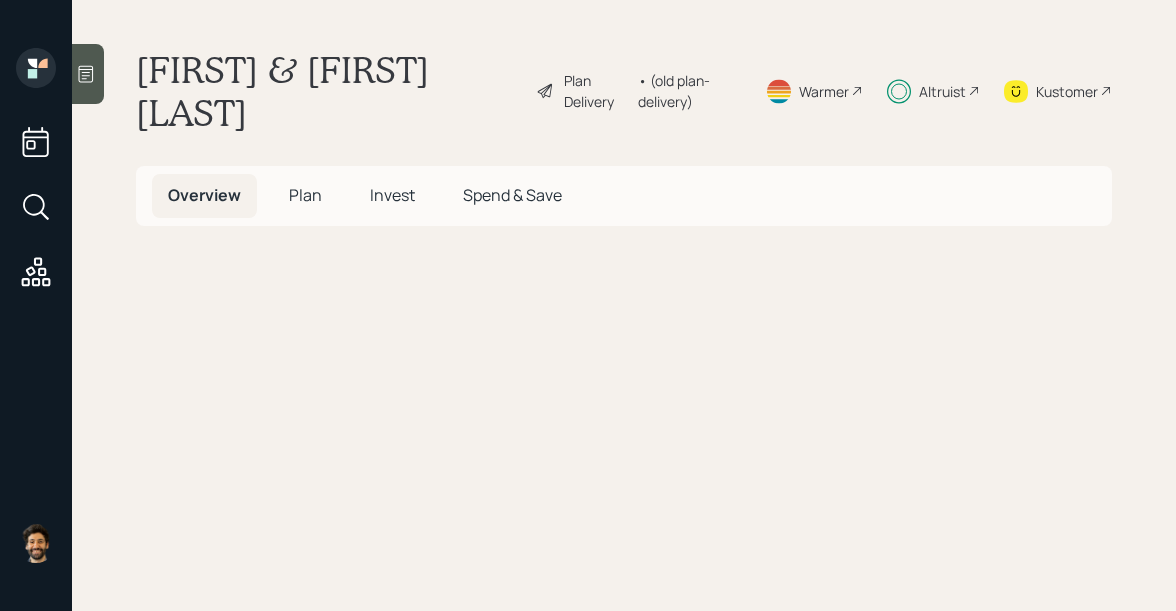 scroll, scrollTop: 0, scrollLeft: 0, axis: both 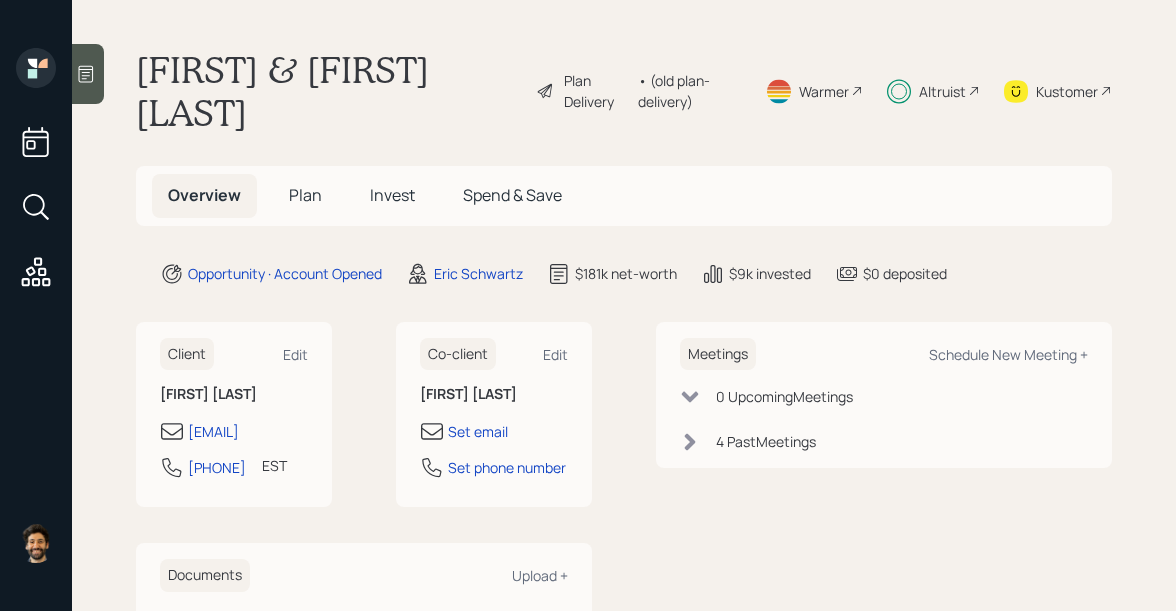 click on "Invest" at bounding box center (305, 195) 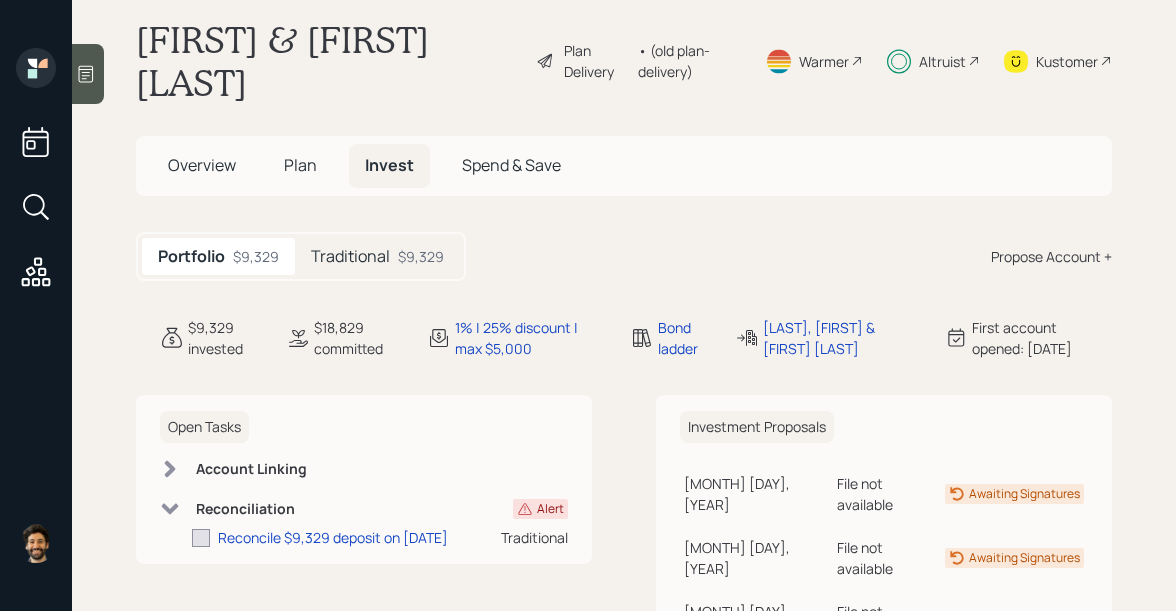 scroll, scrollTop: 76, scrollLeft: 0, axis: vertical 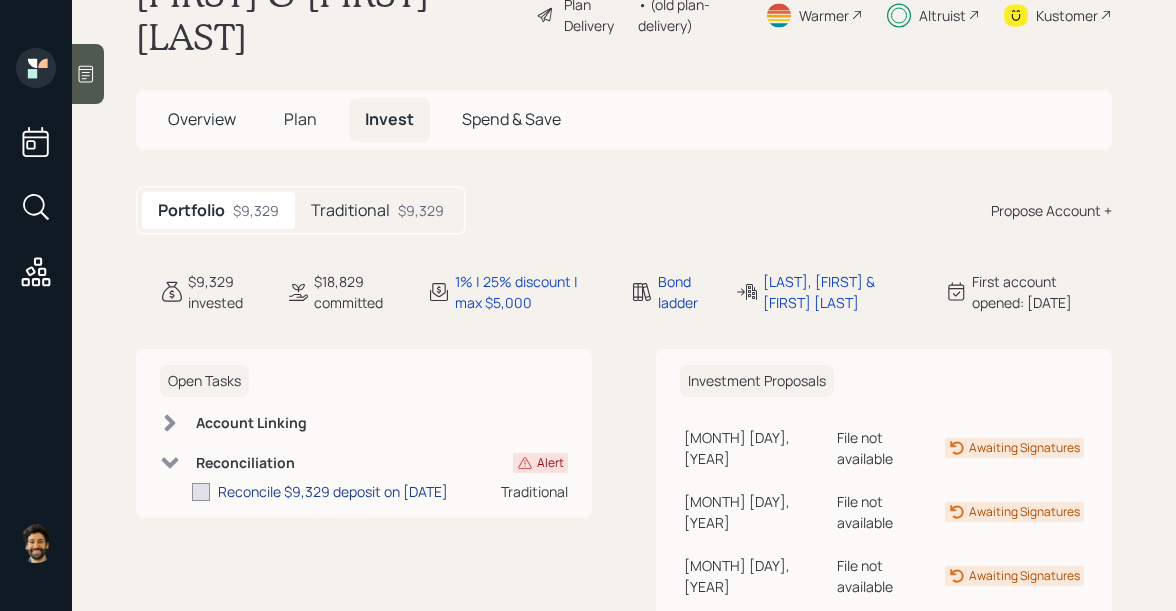 click on "Reconcile $9,329 deposit on [DATE]" at bounding box center [333, 491] 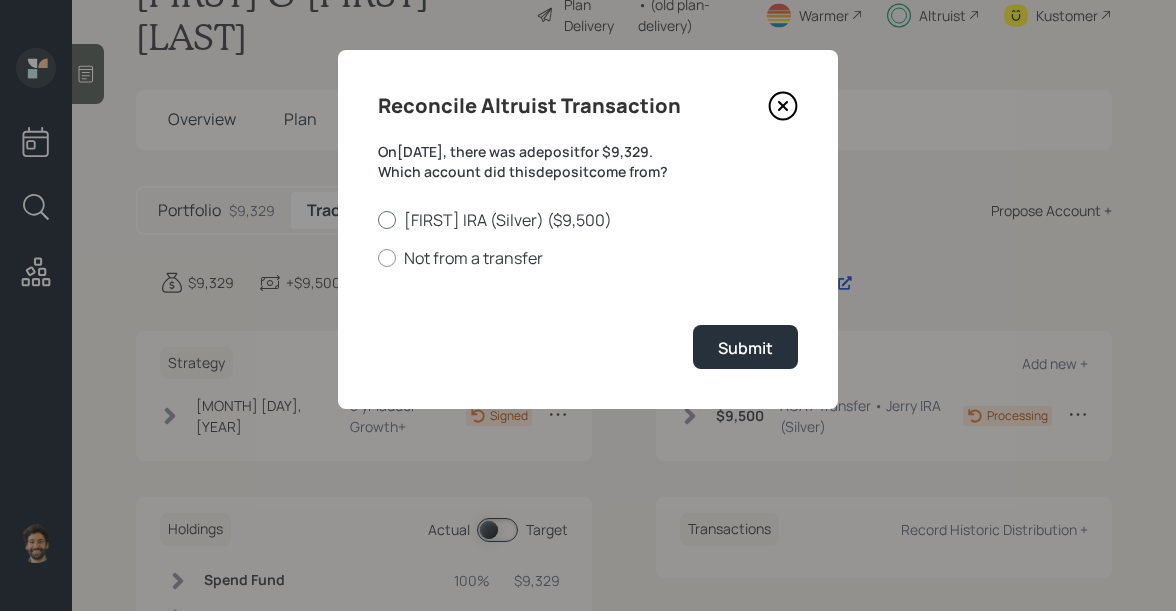 click on "[FIRST] IRA (Silver) ($9,500)" at bounding box center [588, 220] 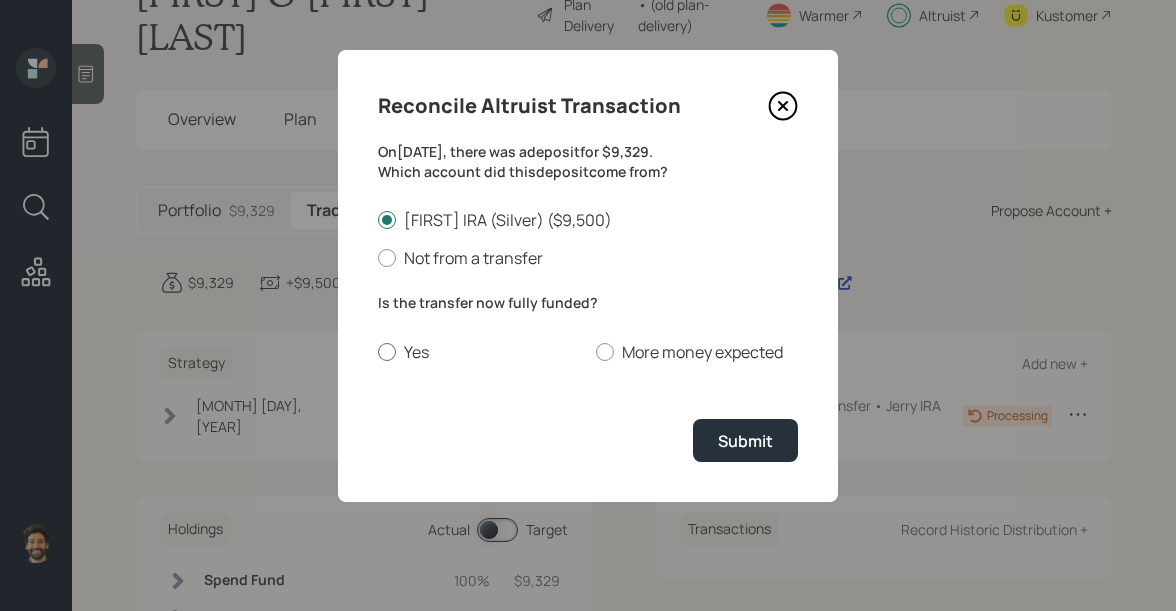 click on "Yes" at bounding box center [479, 352] 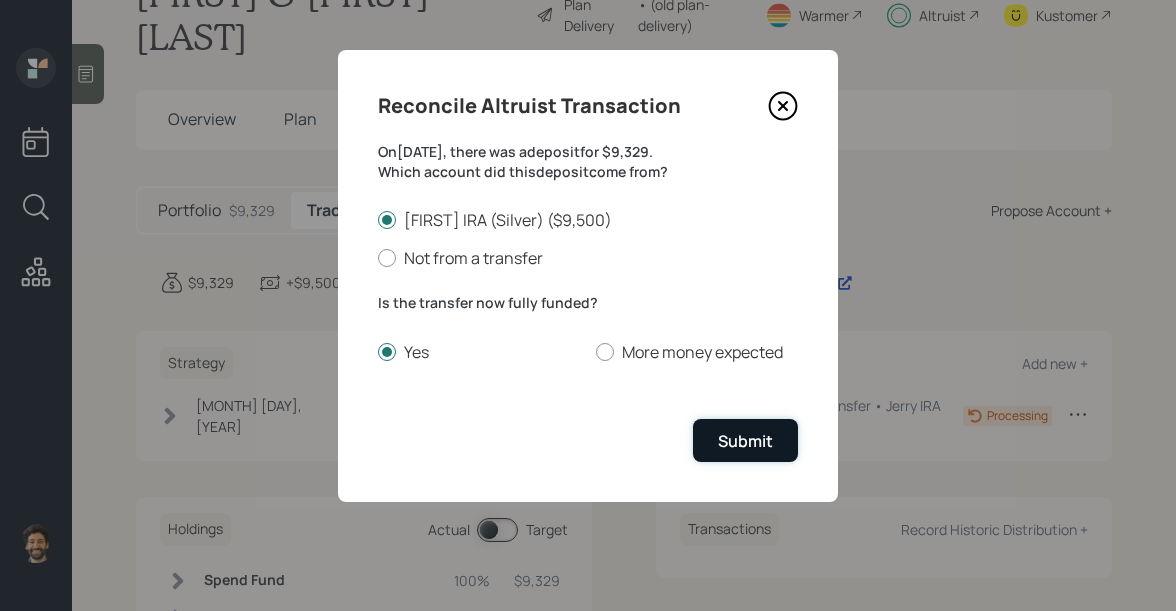 click on "Submit" at bounding box center (745, 441) 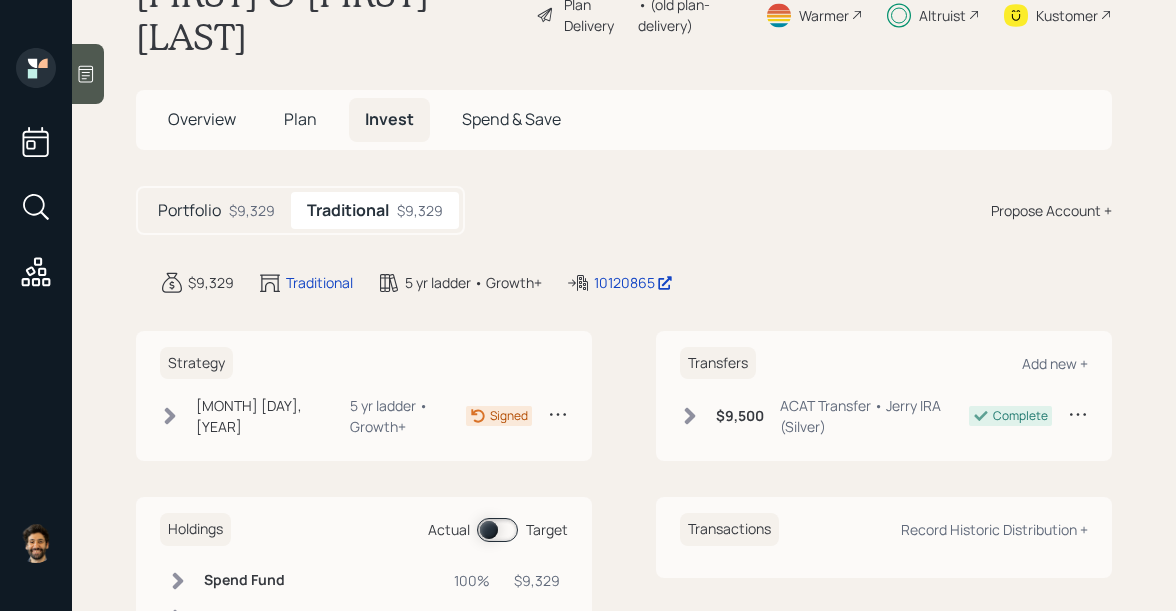click on "$9,329" at bounding box center (252, 210) 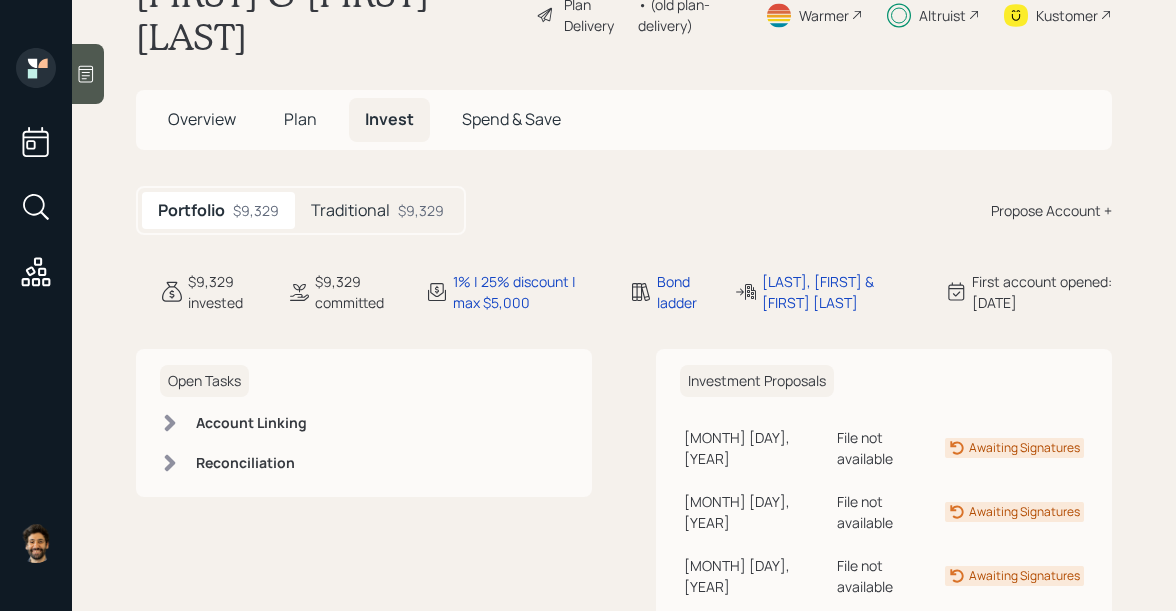 click on "Traditional" at bounding box center [350, 210] 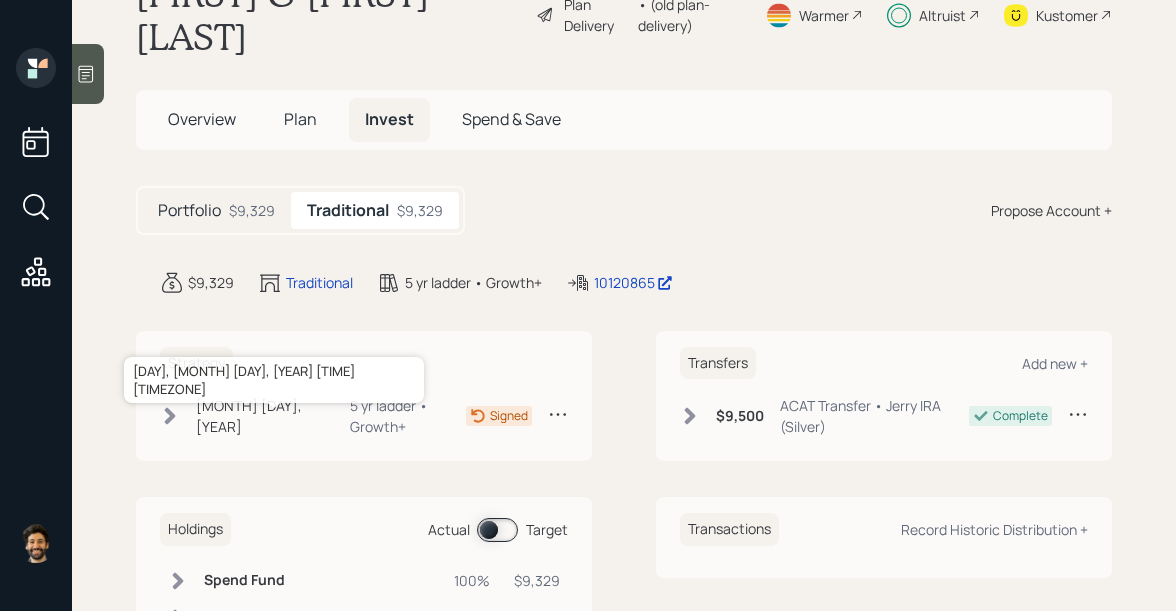 click on "[MONTH] [DAY], [YEAR]" at bounding box center (262, 416) 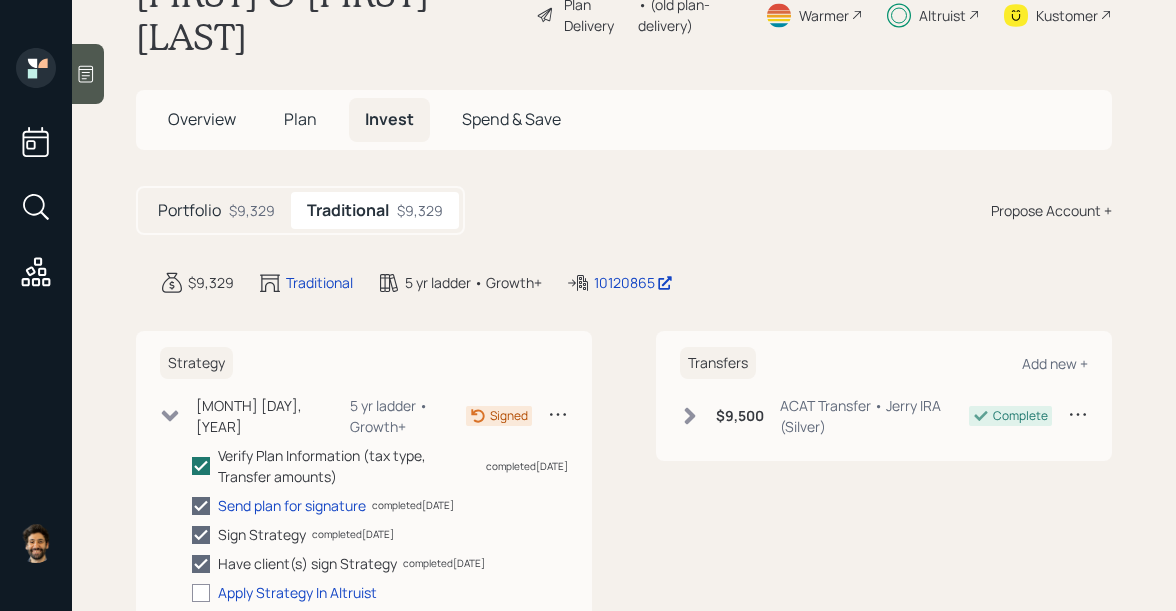 click on "Strategy [MONTH] [DAY], [YEAR] [DAY], [MONTH] [DAY], [YEAR] [TIME] [TIMEZONE] [YEAR] ladder • Growth+ Signed Verify Plan Information (tax type, Transfer amounts) completed [DATE] Send plan for signature completed [DATE] Sign Strategy completed [DATE] Have client(s) sign Strategy completed [DATE] Apply Strategy In Altruist" at bounding box center (364, 475) 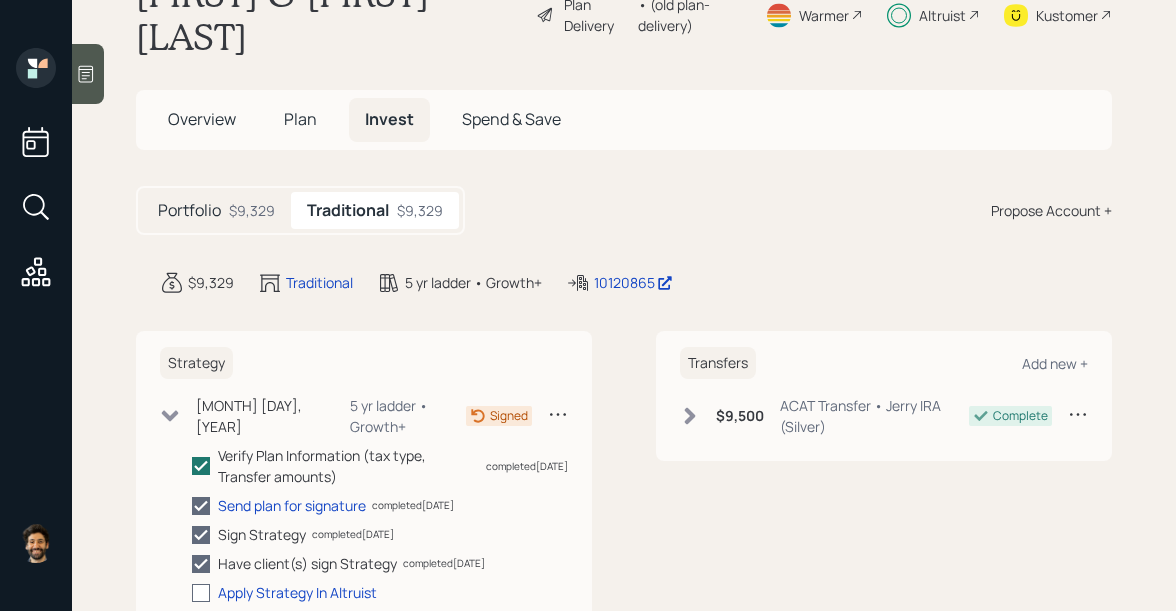 click at bounding box center (201, 593) 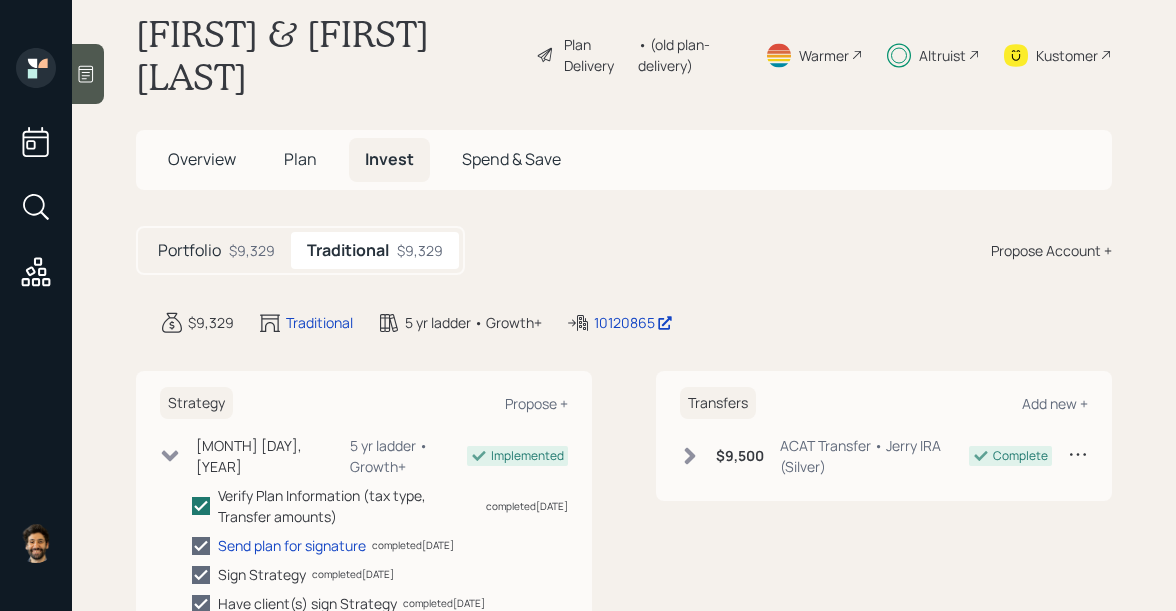 scroll, scrollTop: 0, scrollLeft: 0, axis: both 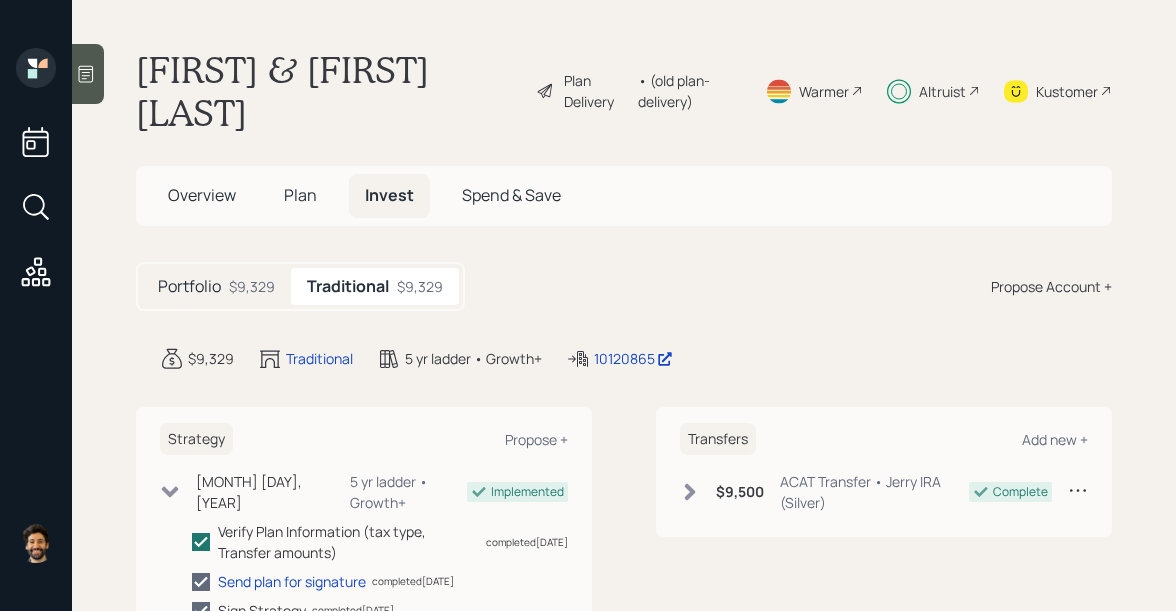 click on "Altruist" at bounding box center (596, 91) 